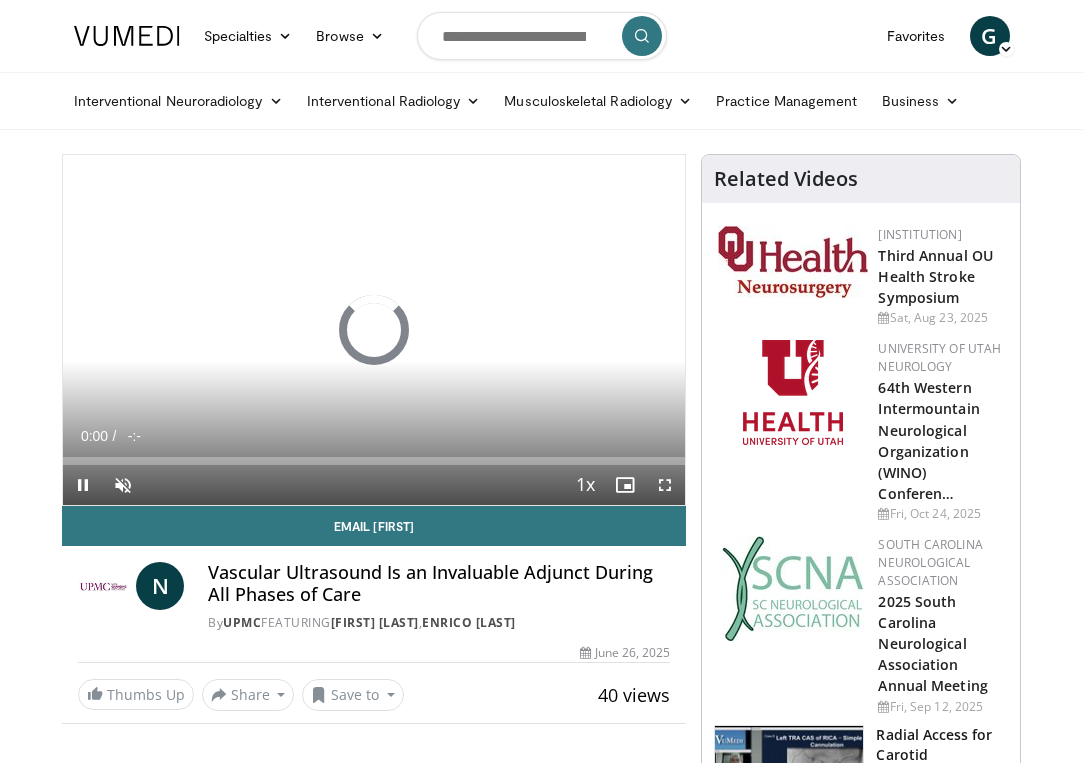 scroll, scrollTop: 0, scrollLeft: 0, axis: both 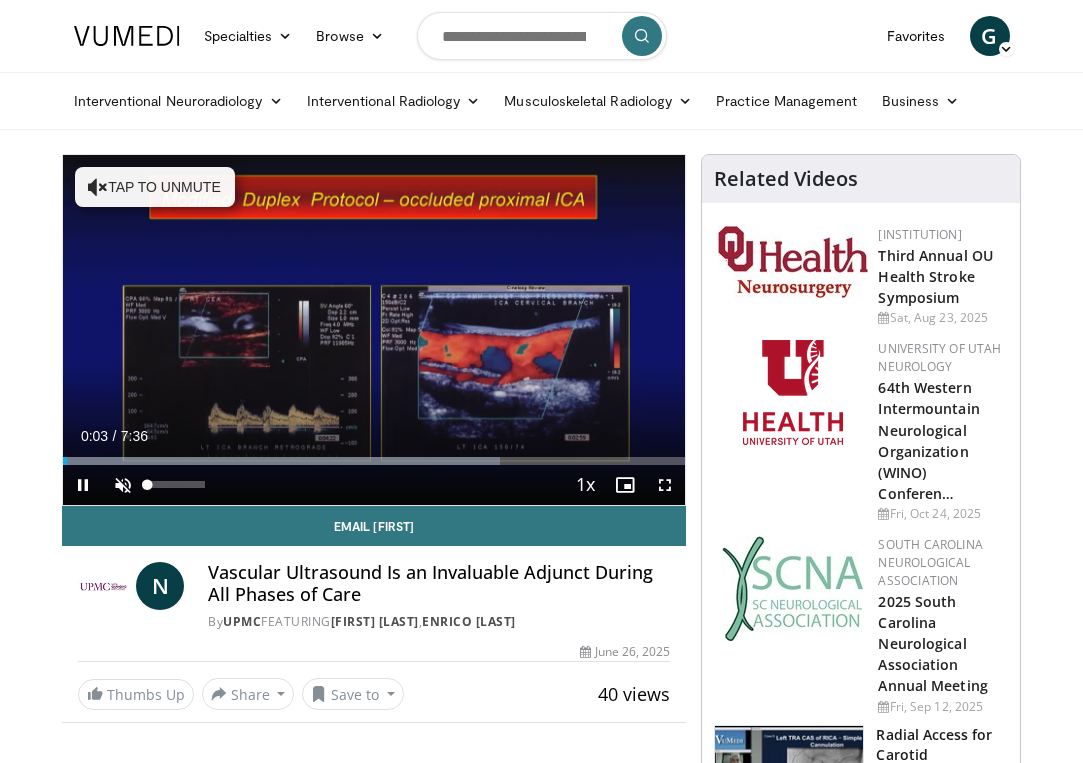 click at bounding box center [123, 485] 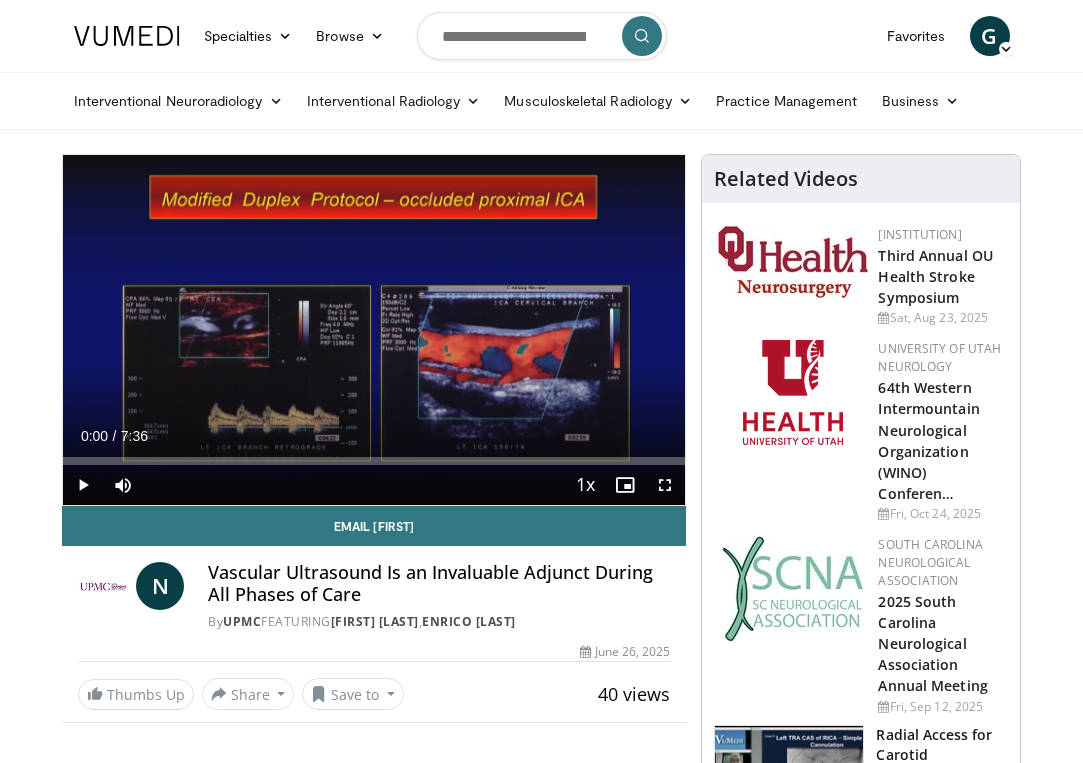 drag, startPoint x: 71, startPoint y: 460, endPoint x: 54, endPoint y: 458, distance: 17.117243 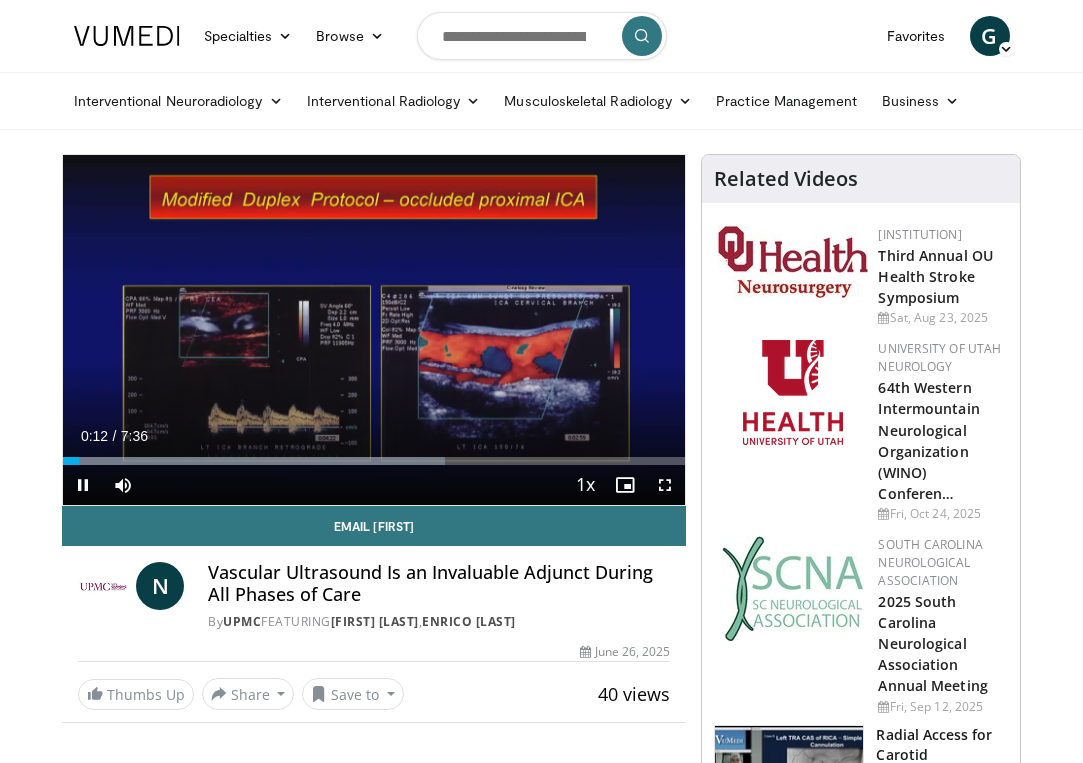 click at bounding box center (665, 485) 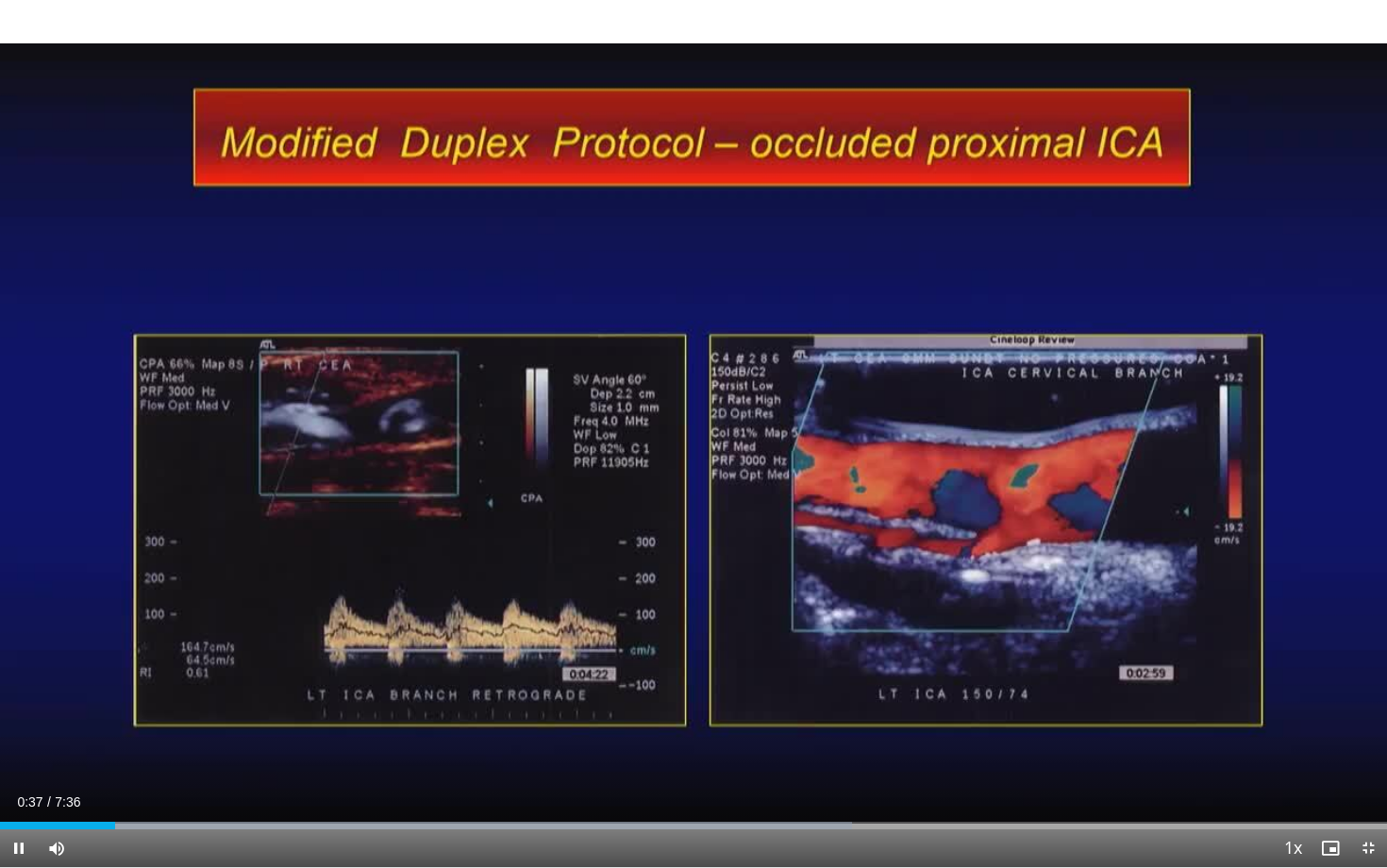click at bounding box center (1368, 848) 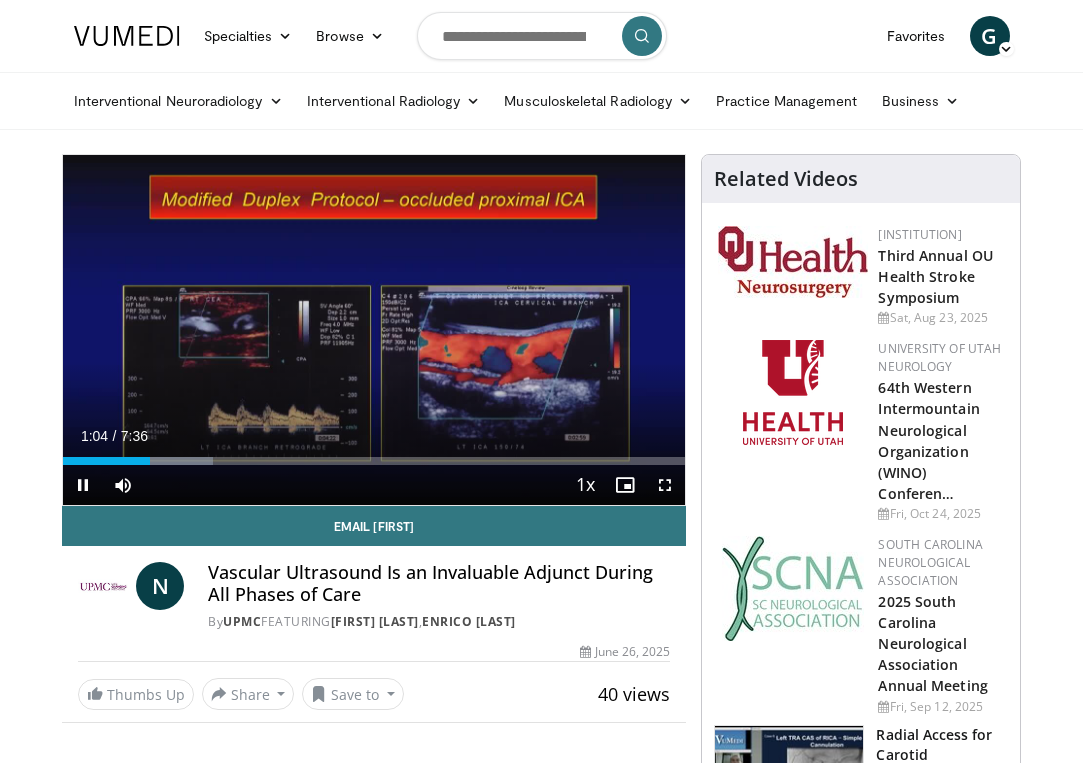 click at bounding box center (83, 485) 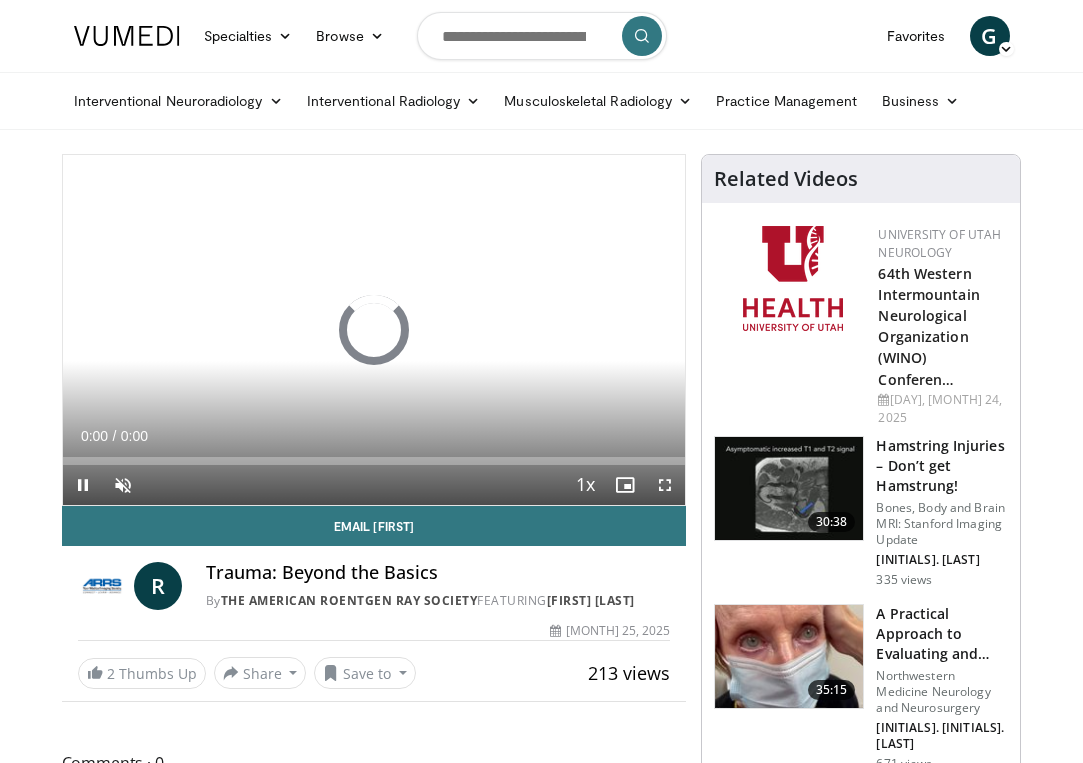 scroll, scrollTop: 31, scrollLeft: 0, axis: vertical 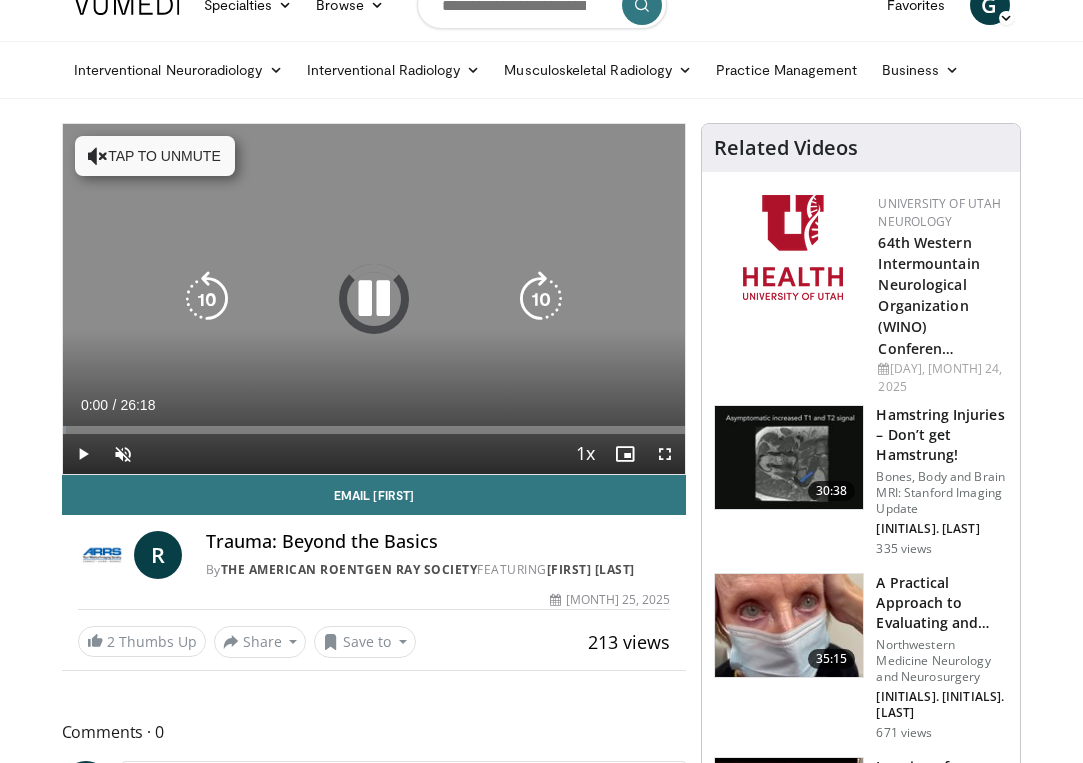 click on "Tap to unmute" at bounding box center [155, 156] 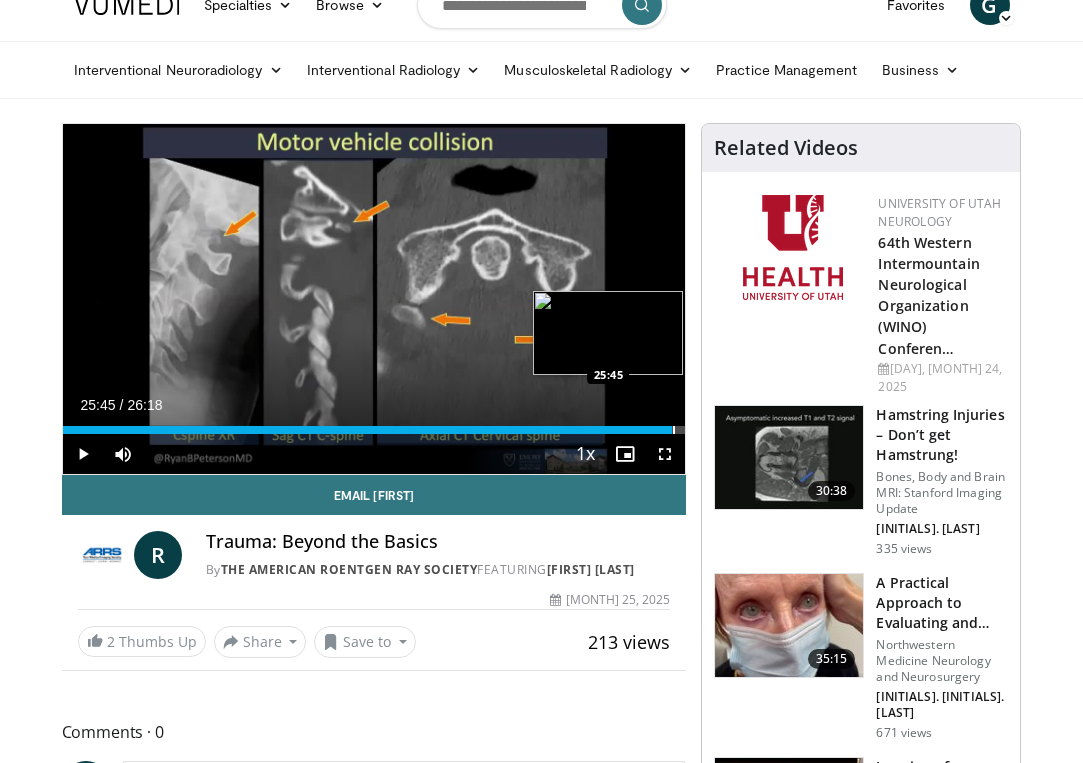 drag, startPoint x: 64, startPoint y: 431, endPoint x: 672, endPoint y: 430, distance: 608.0008 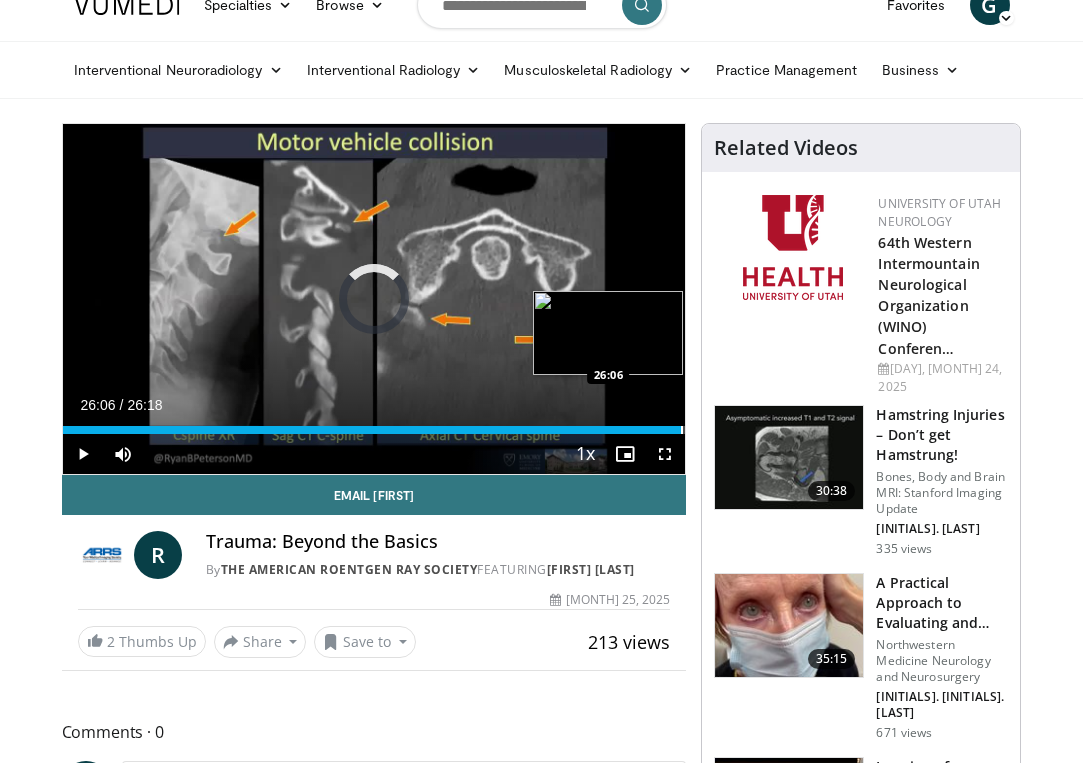 click at bounding box center (682, 430) 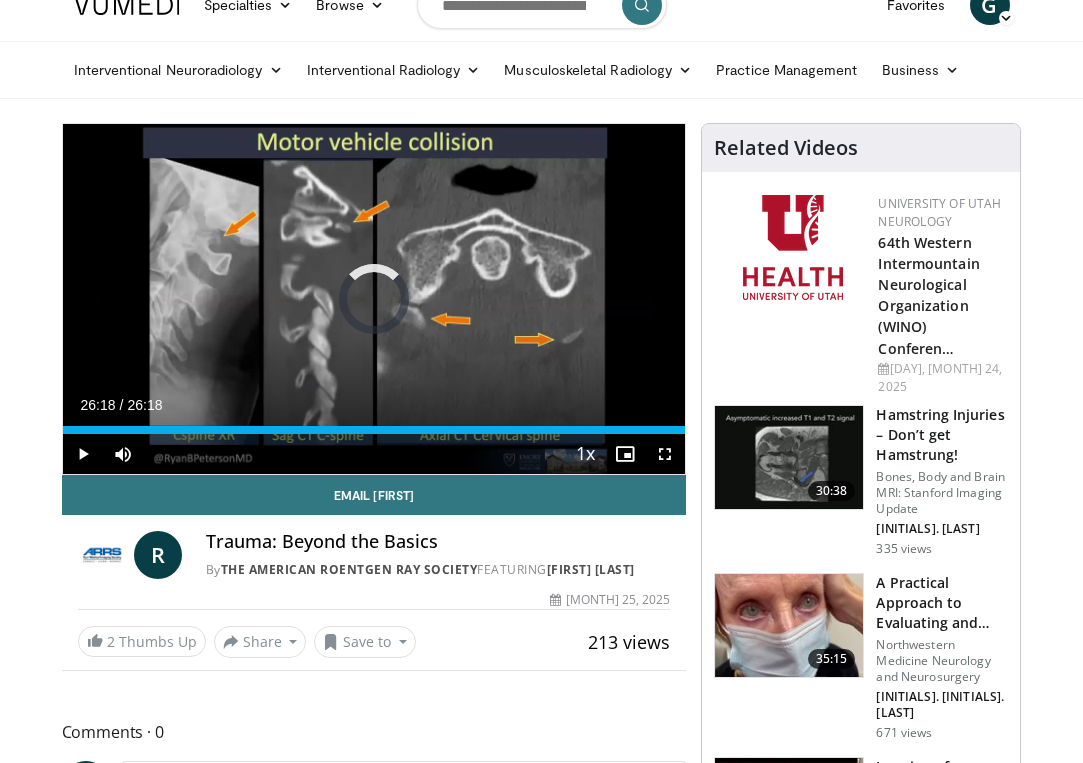click on "**********" at bounding box center (374, 299) 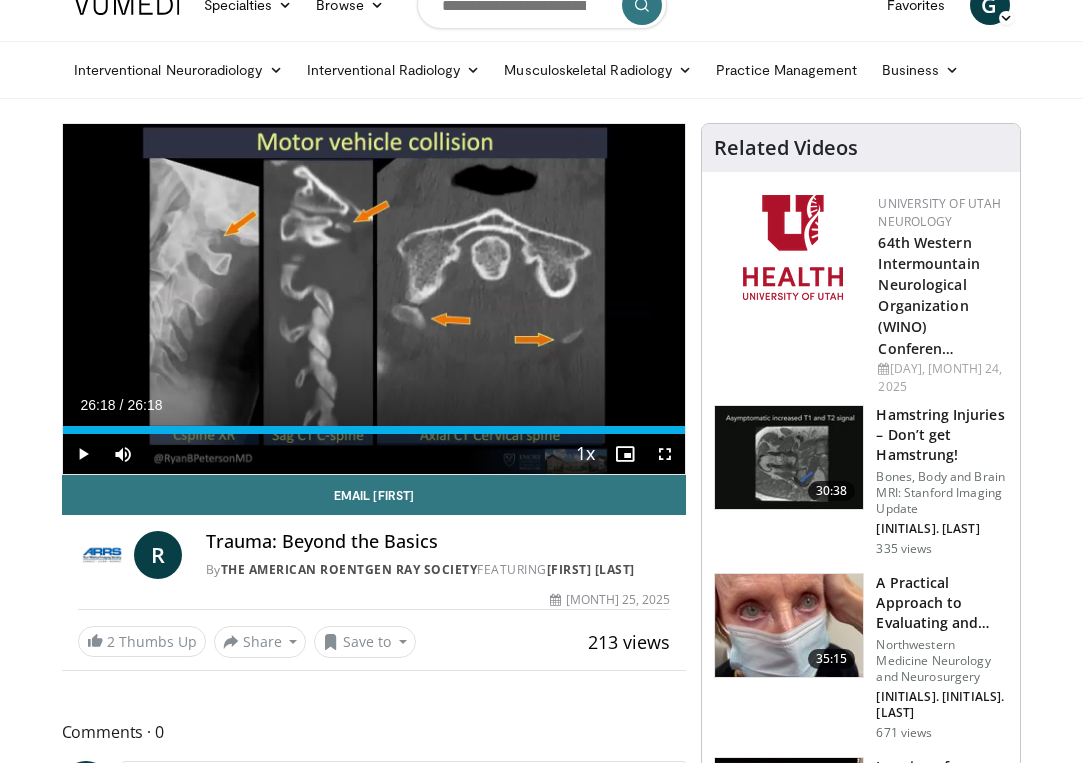 click on "**********" at bounding box center [382, 1790] 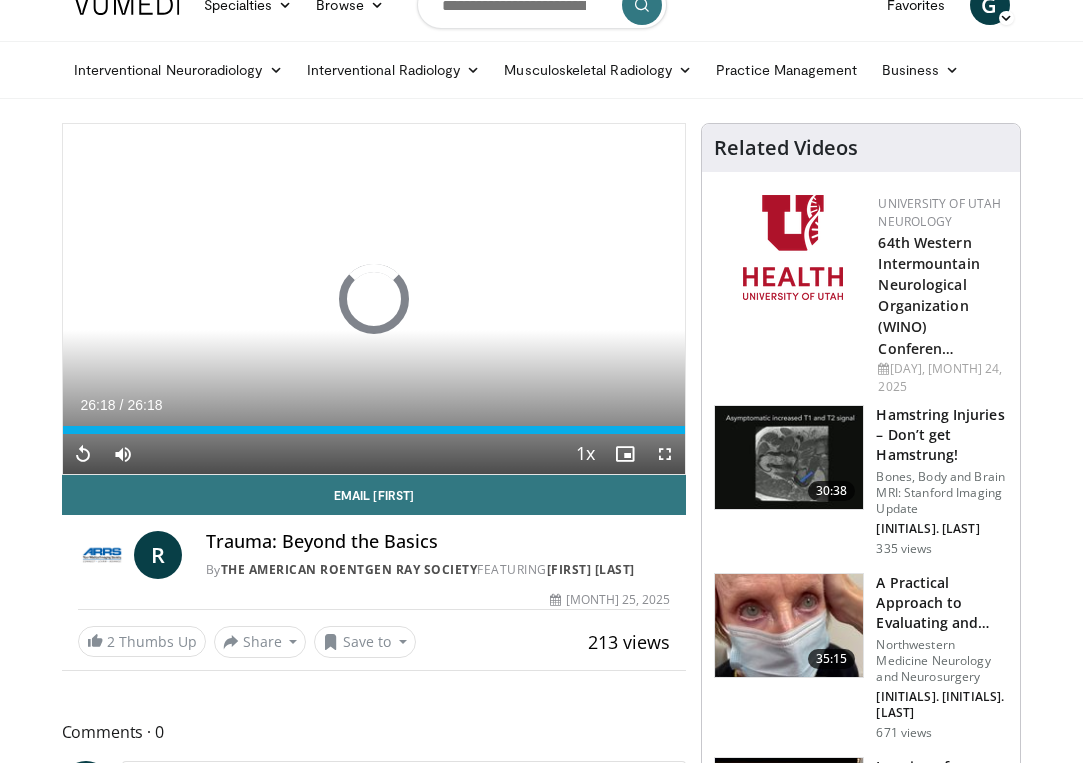 click at bounding box center (789, 458) 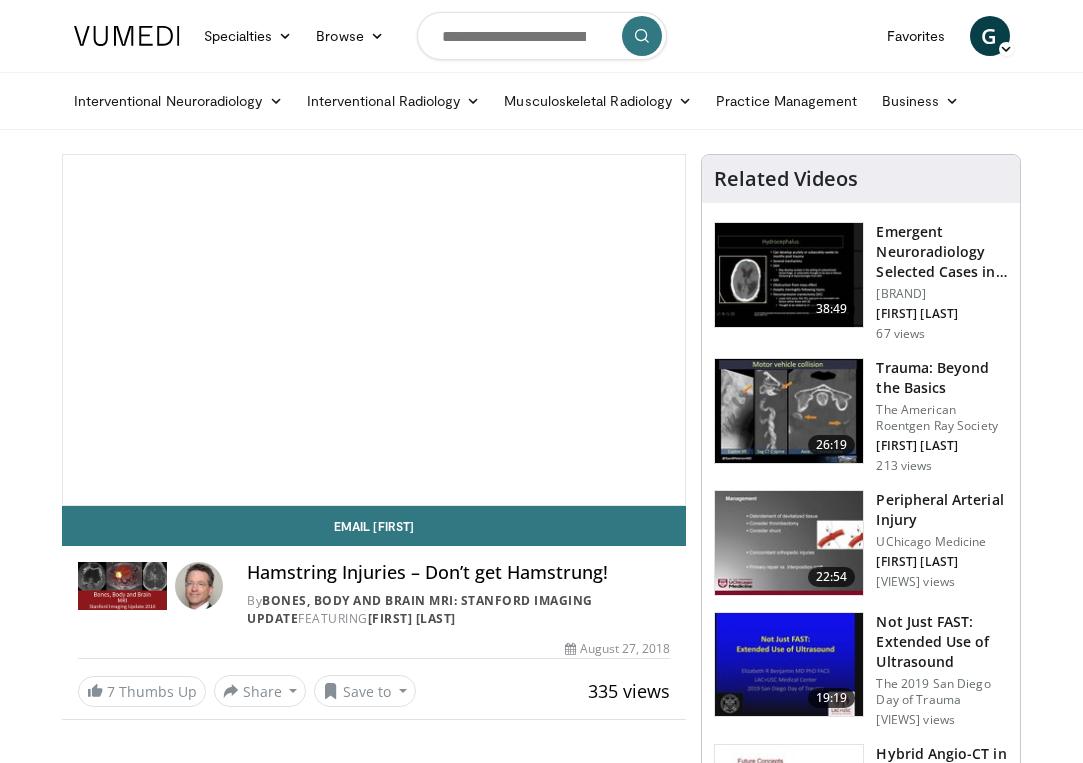 scroll, scrollTop: 0, scrollLeft: 0, axis: both 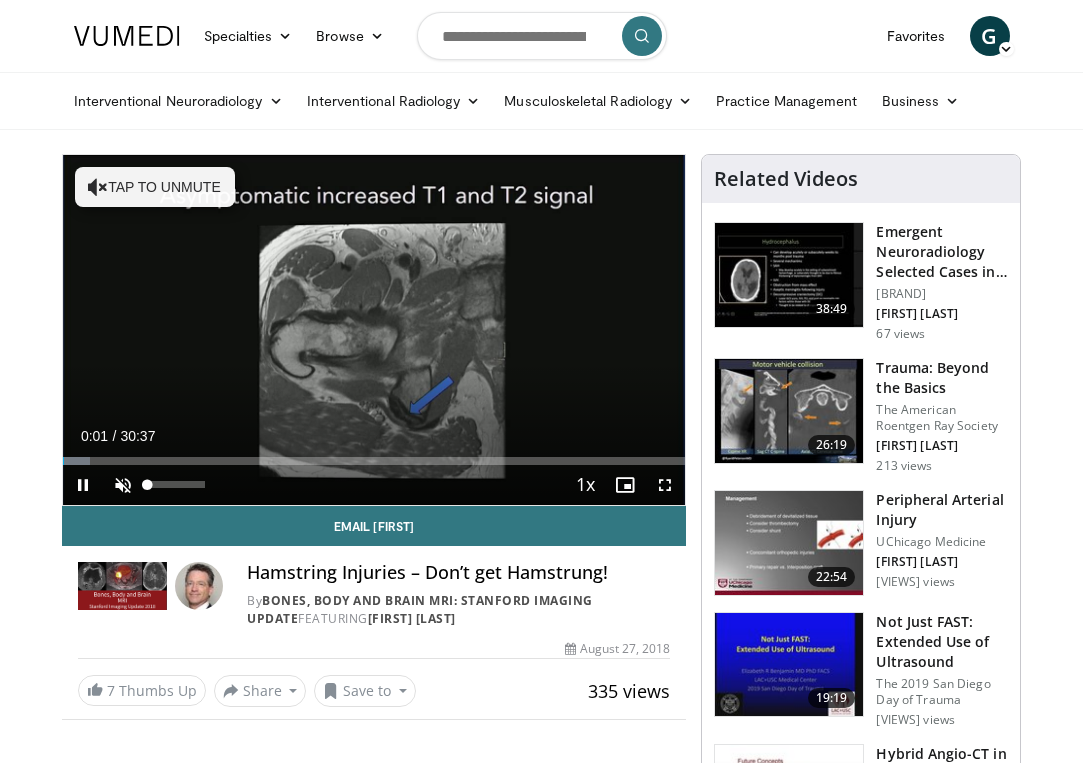 click at bounding box center [123, 485] 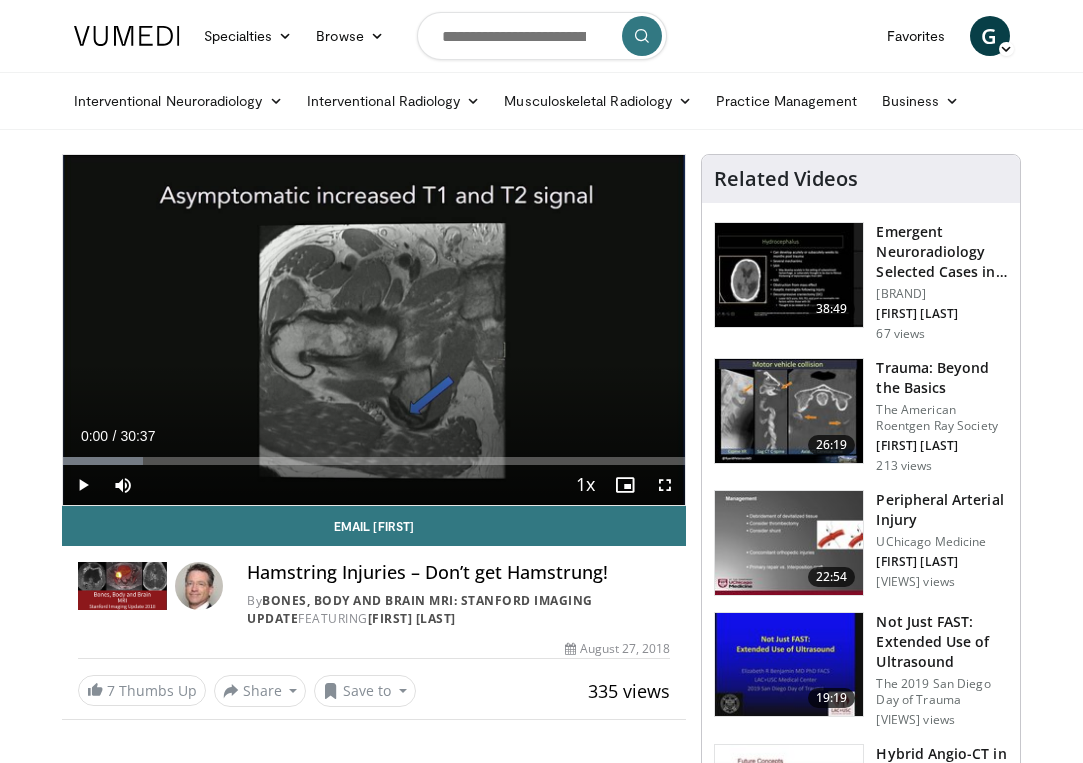 drag, startPoint x: 66, startPoint y: 460, endPoint x: 55, endPoint y: 458, distance: 11.18034 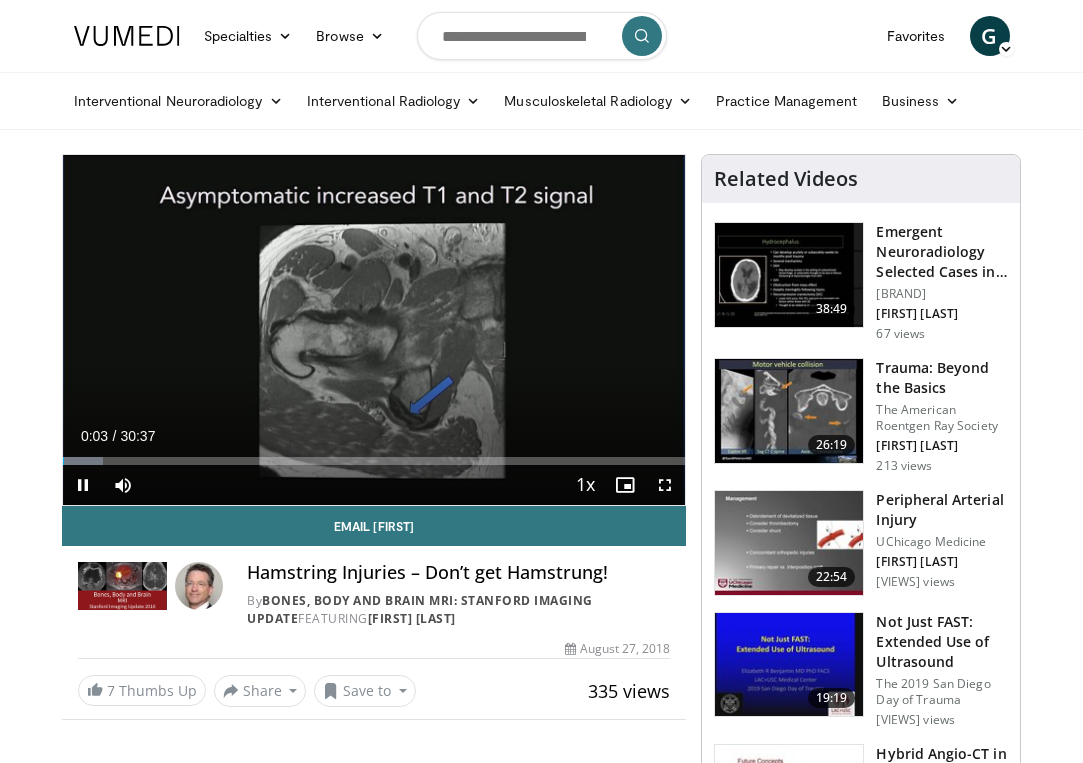 click at bounding box center [665, 485] 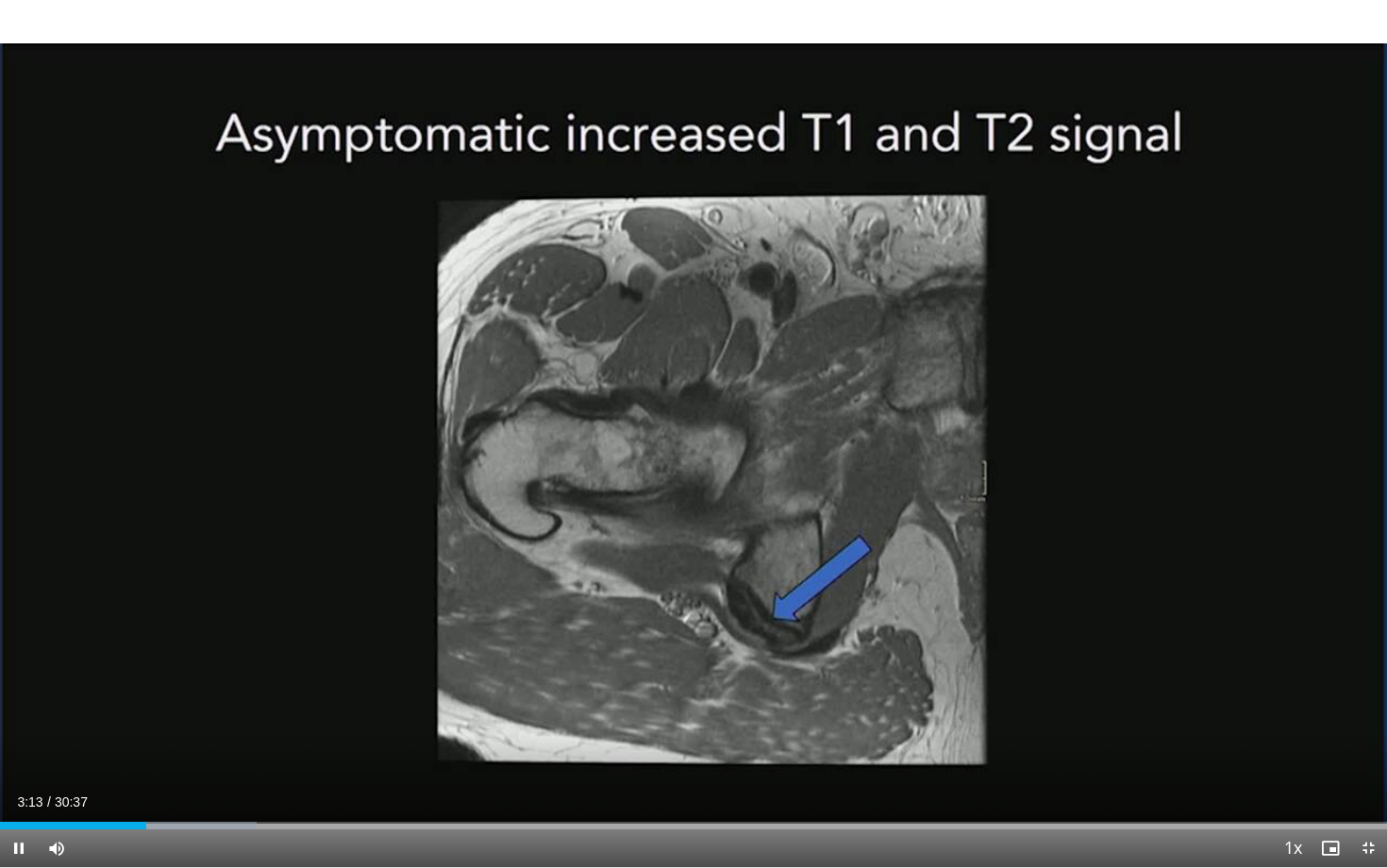click at bounding box center [19, 848] 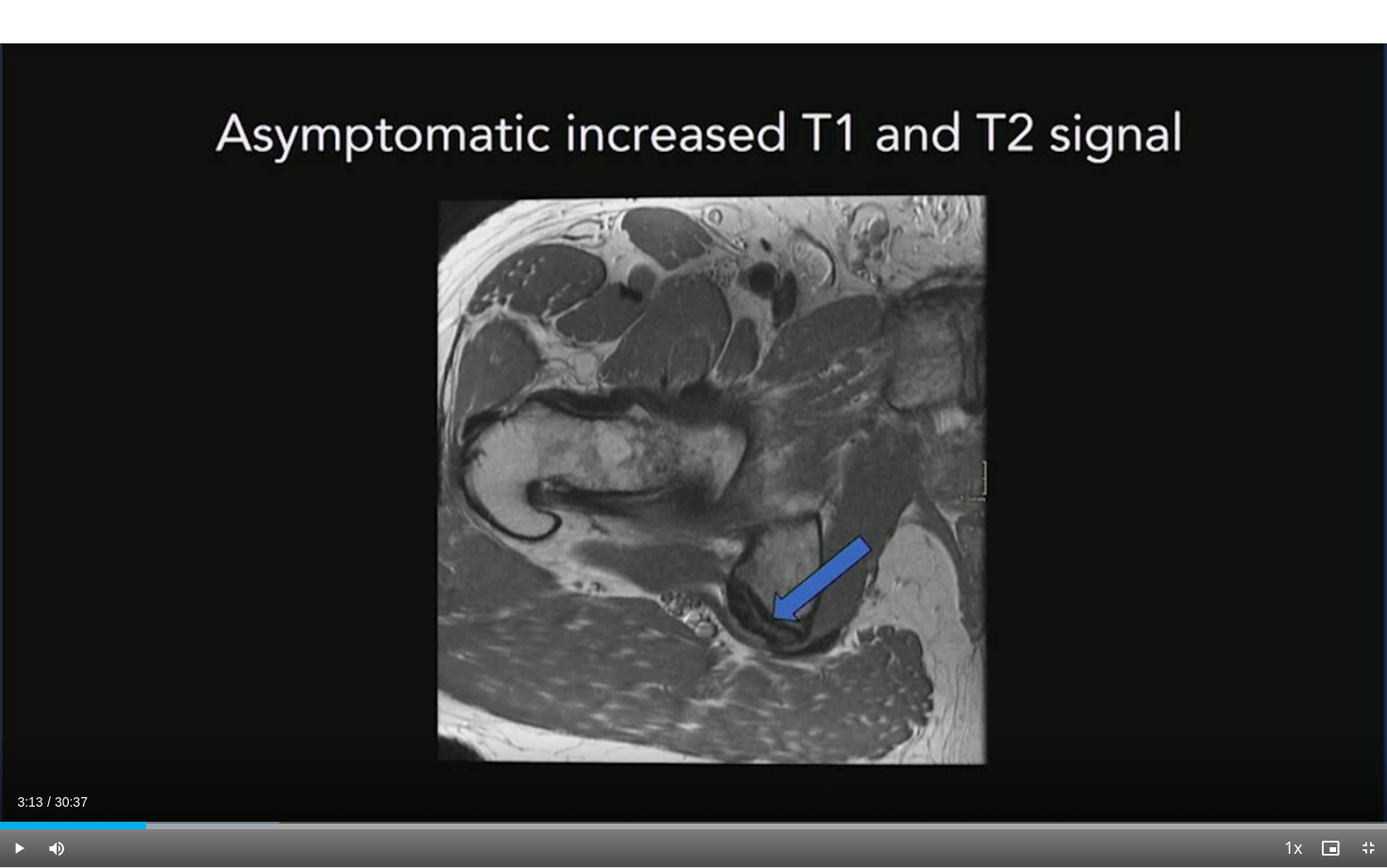 click at bounding box center (1368, 848) 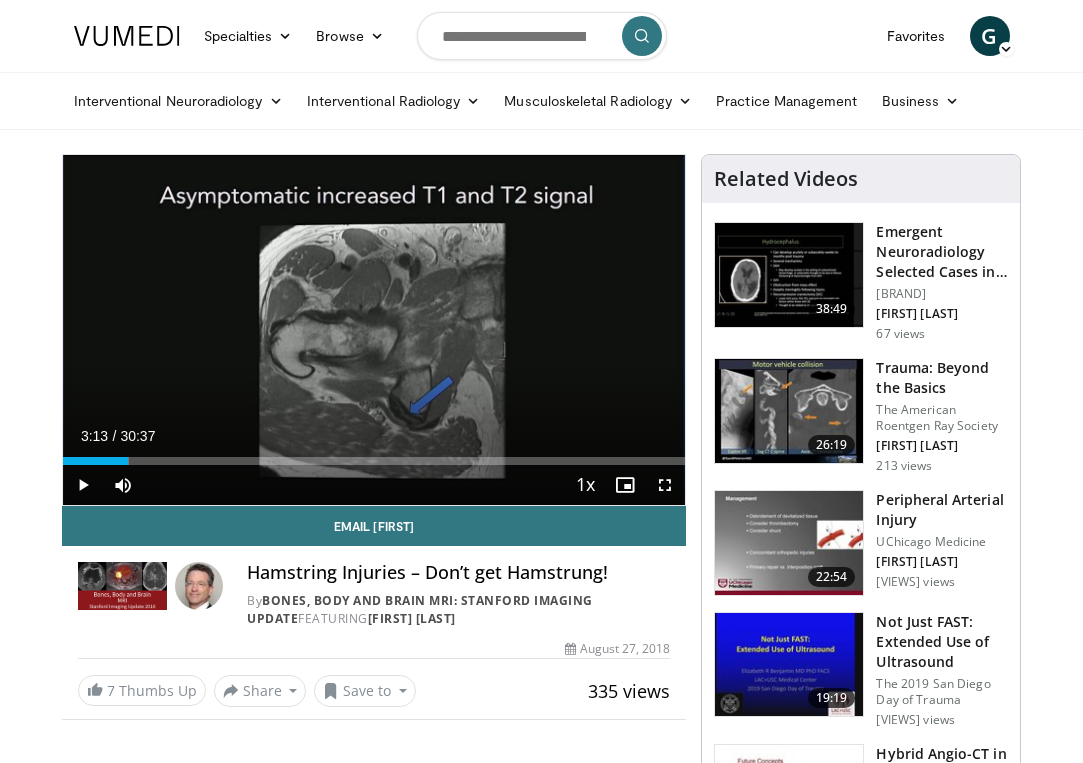 click at bounding box center (83, 485) 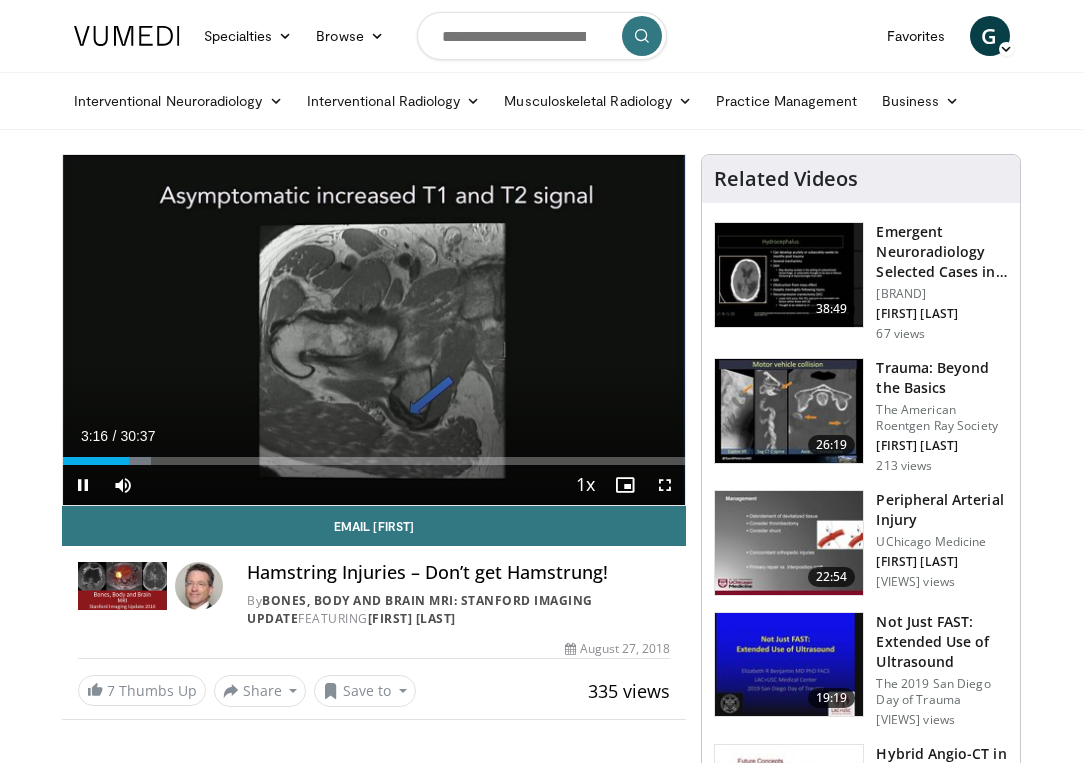 click at bounding box center (665, 485) 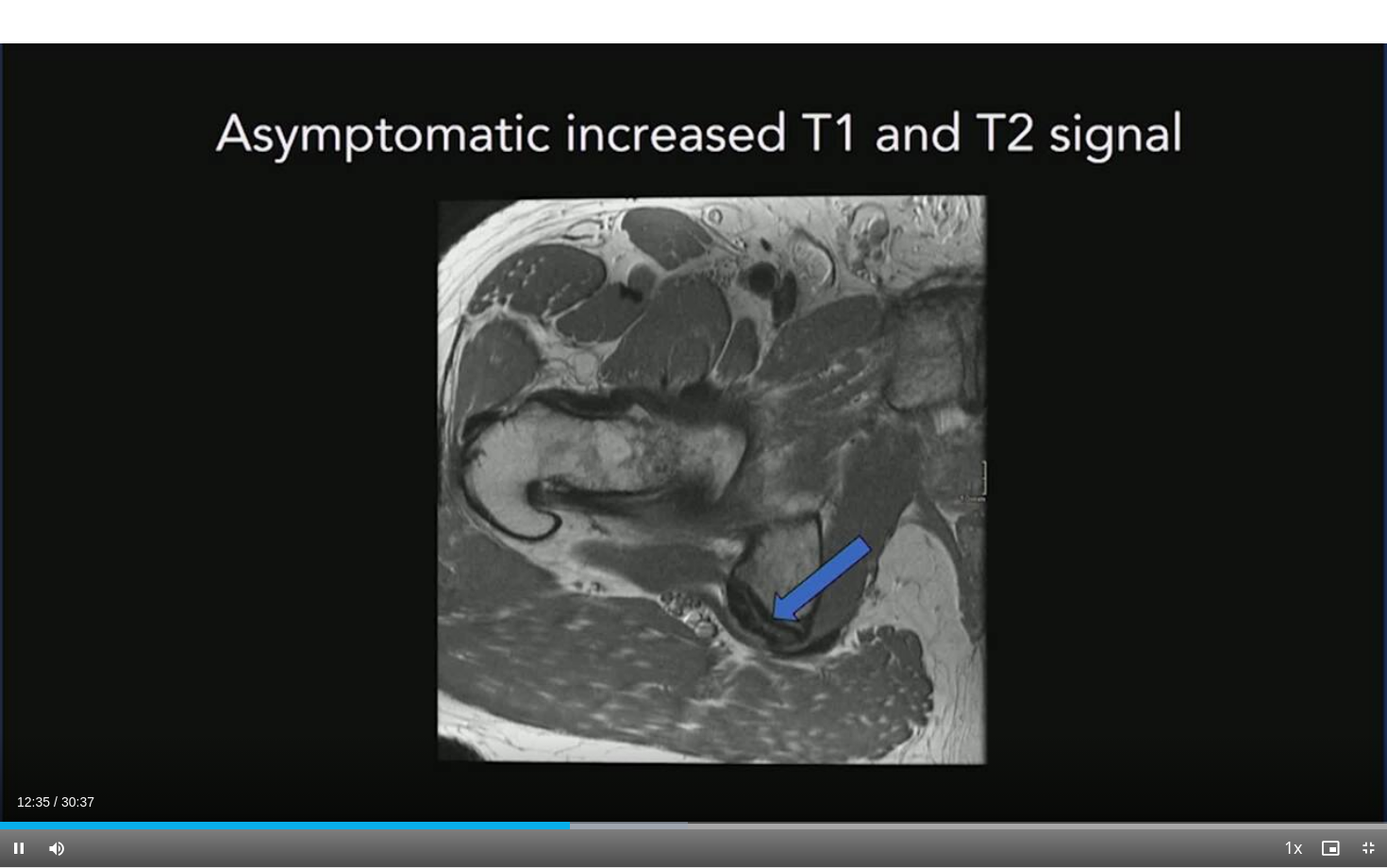 click at bounding box center [19, 848] 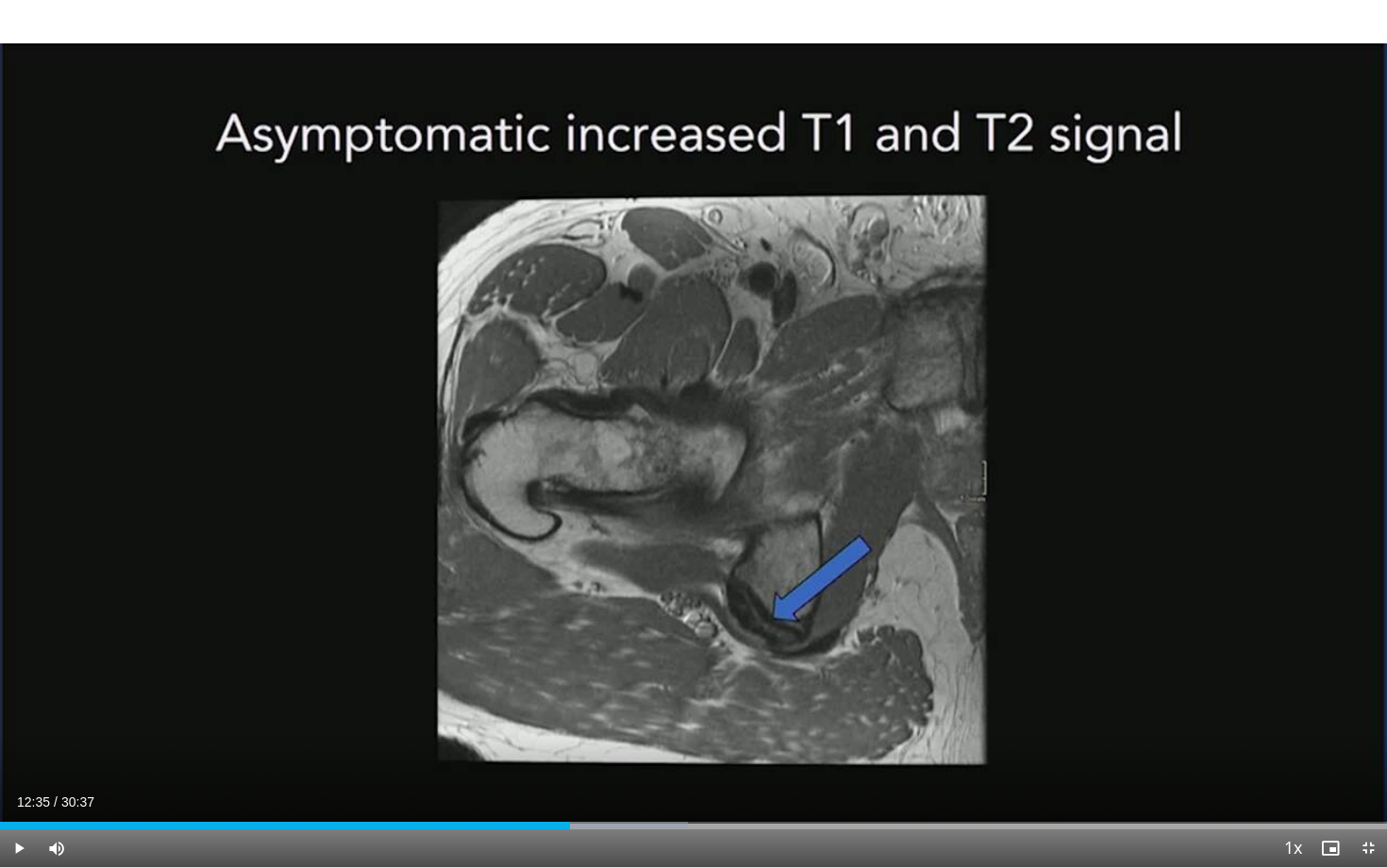click at bounding box center [19, 848] 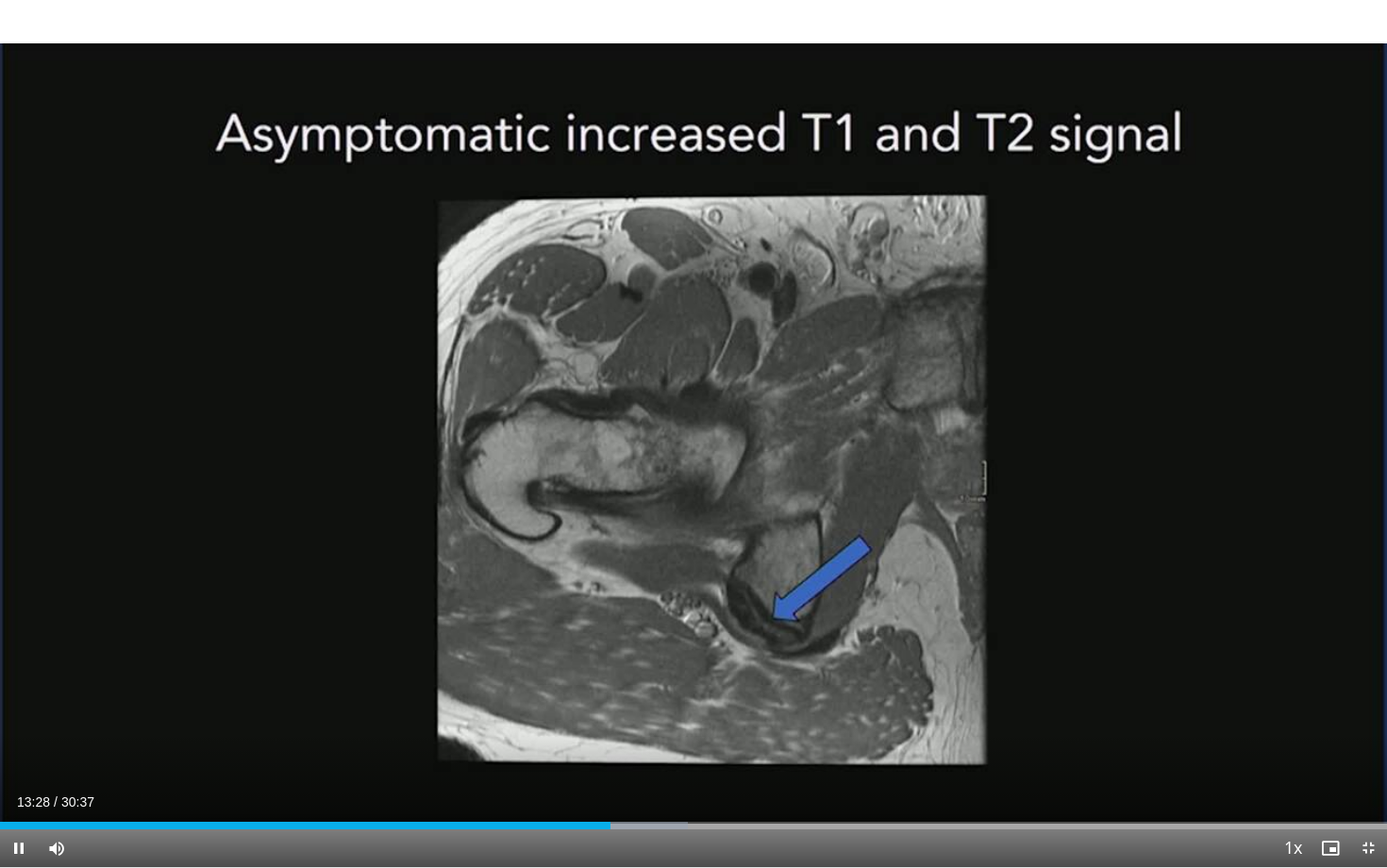 click at bounding box center [19, 848] 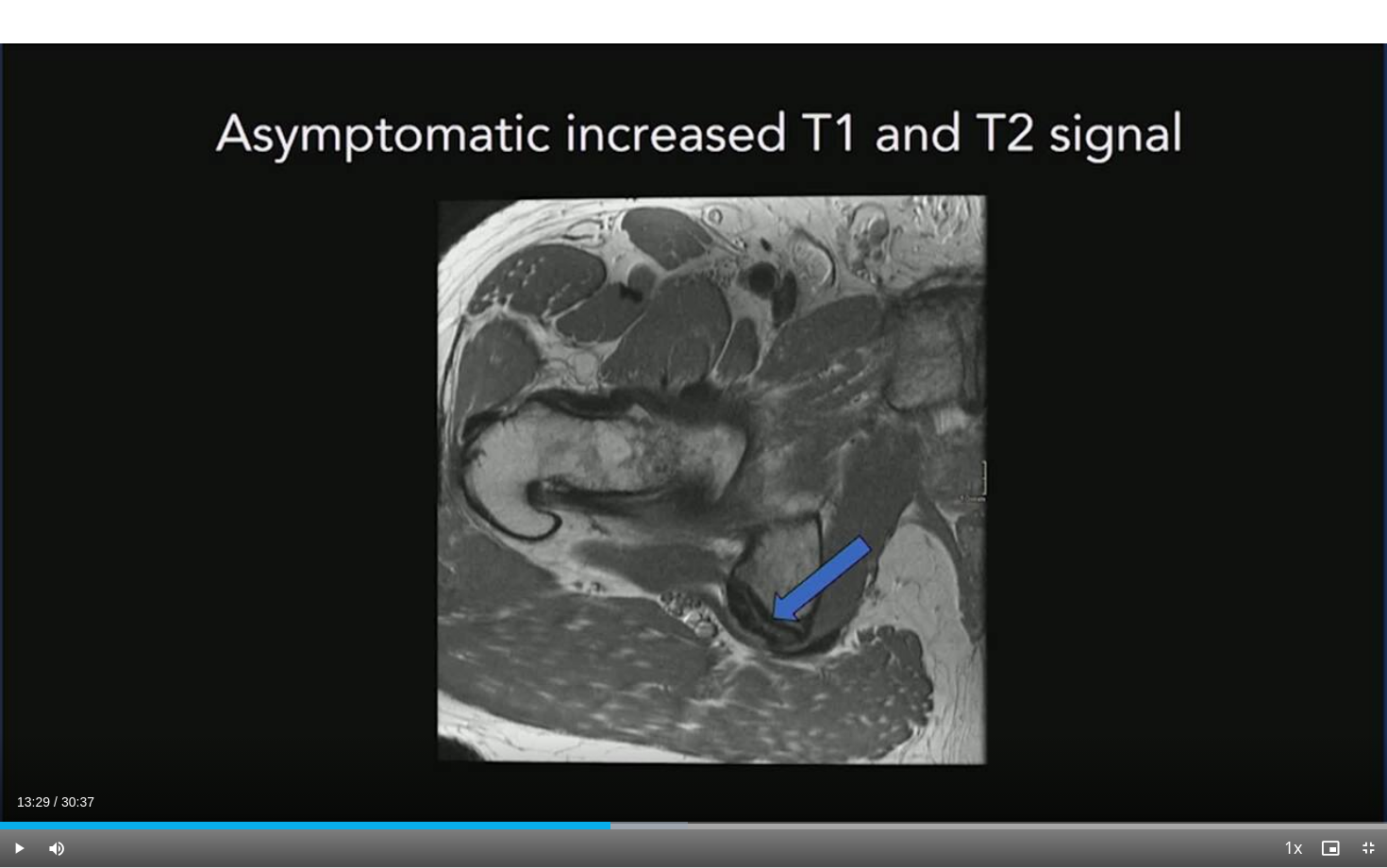 click at bounding box center (19, 848) 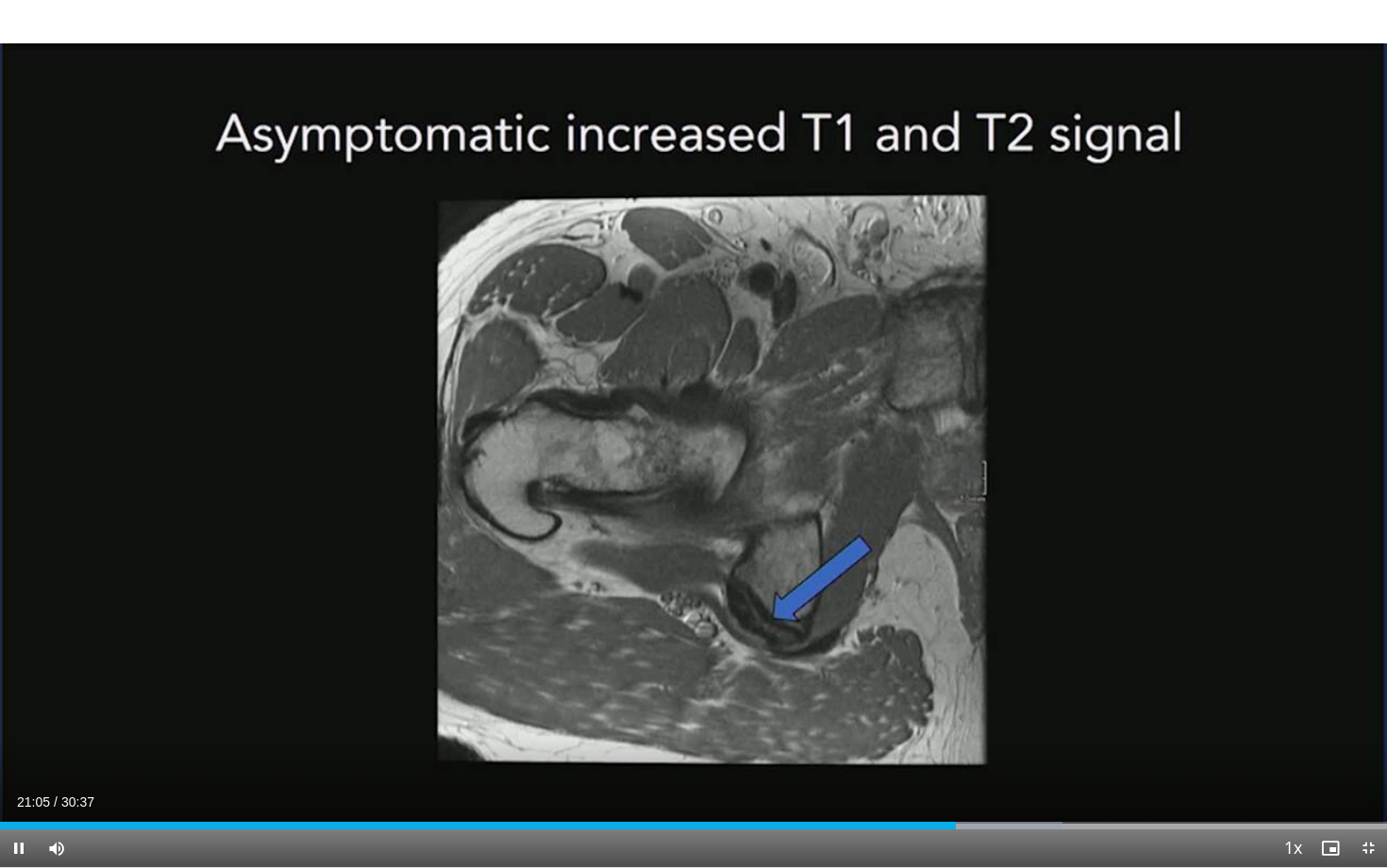 click at bounding box center [19, 848] 